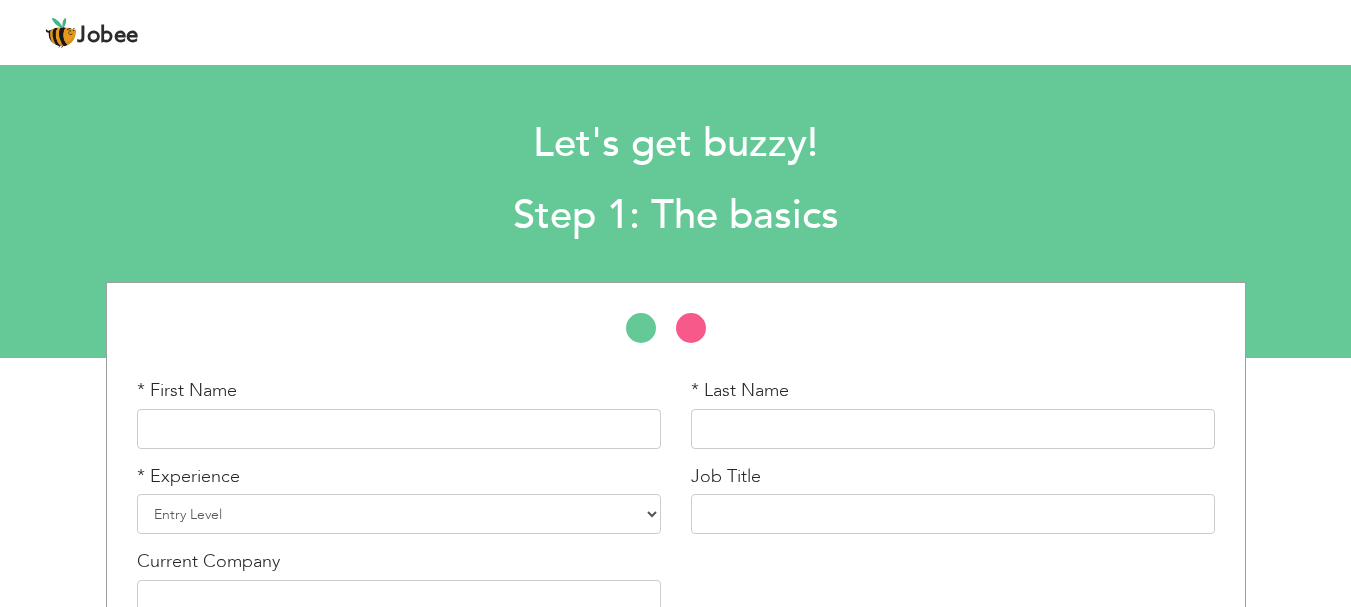 scroll, scrollTop: 0, scrollLeft: 0, axis: both 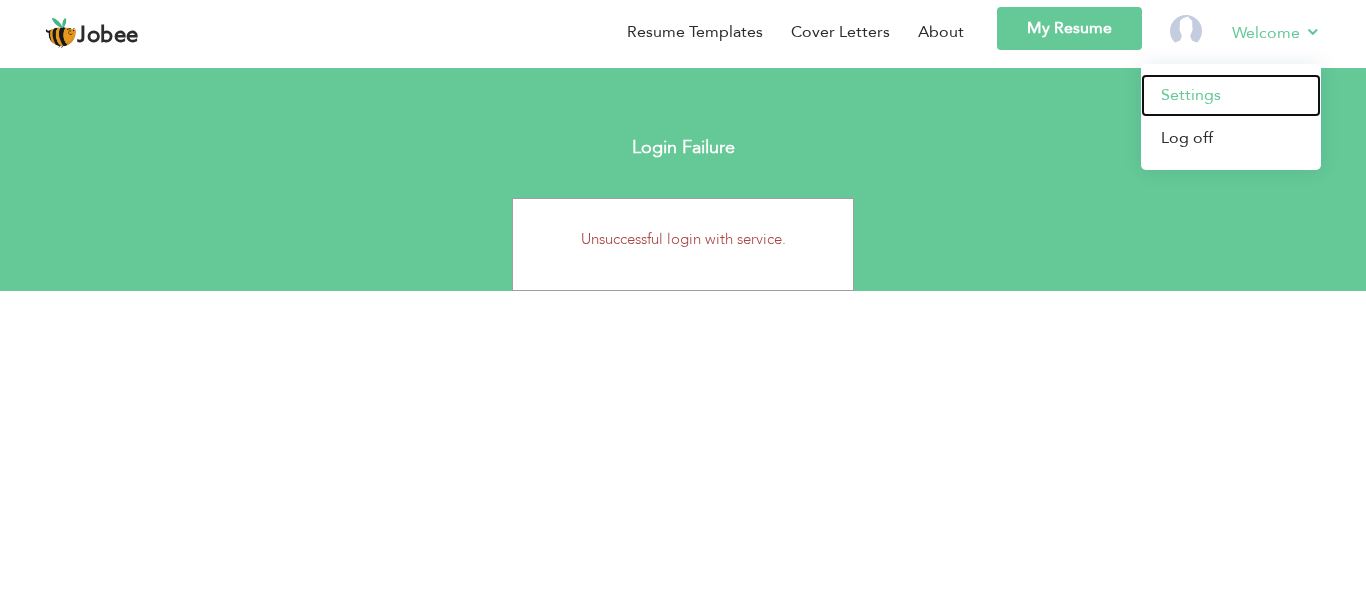 click on "Settings" at bounding box center (1231, 95) 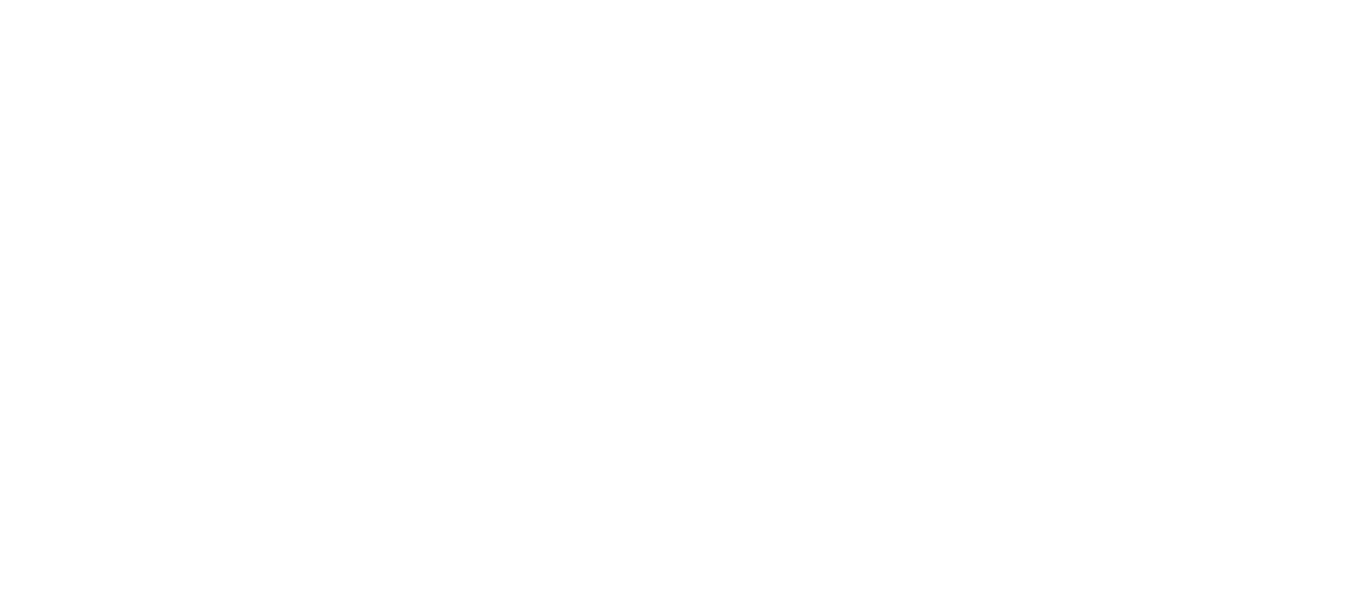 scroll, scrollTop: 0, scrollLeft: 0, axis: both 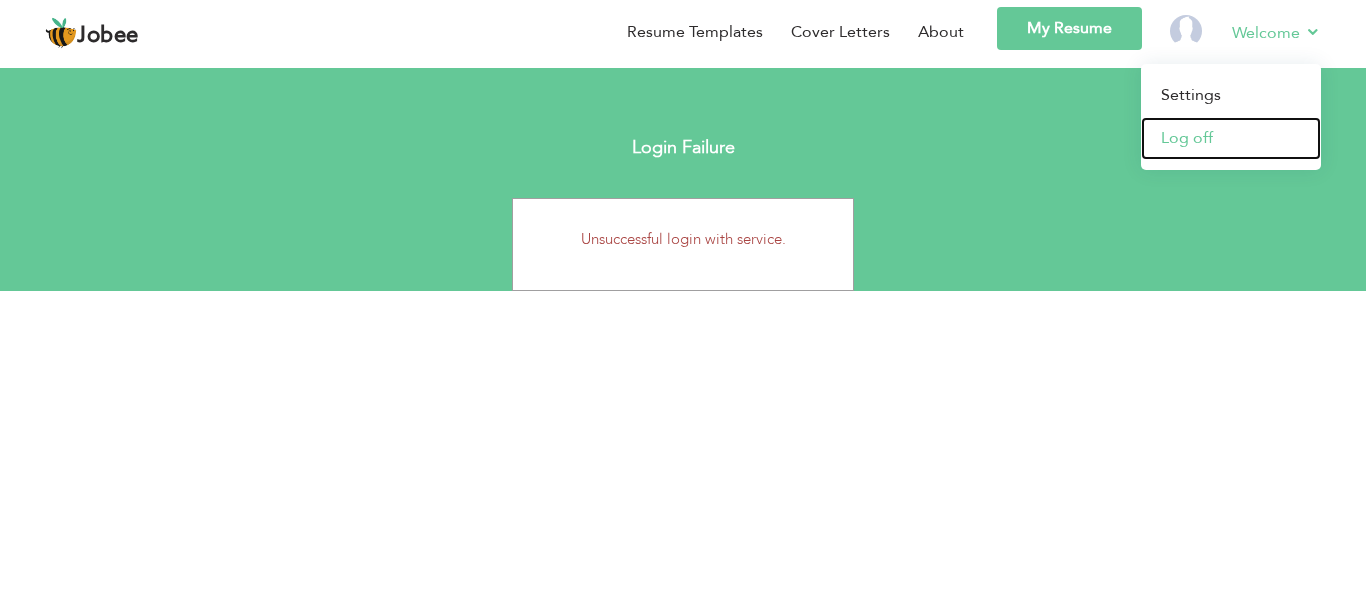 click on "Log off" at bounding box center [1231, 138] 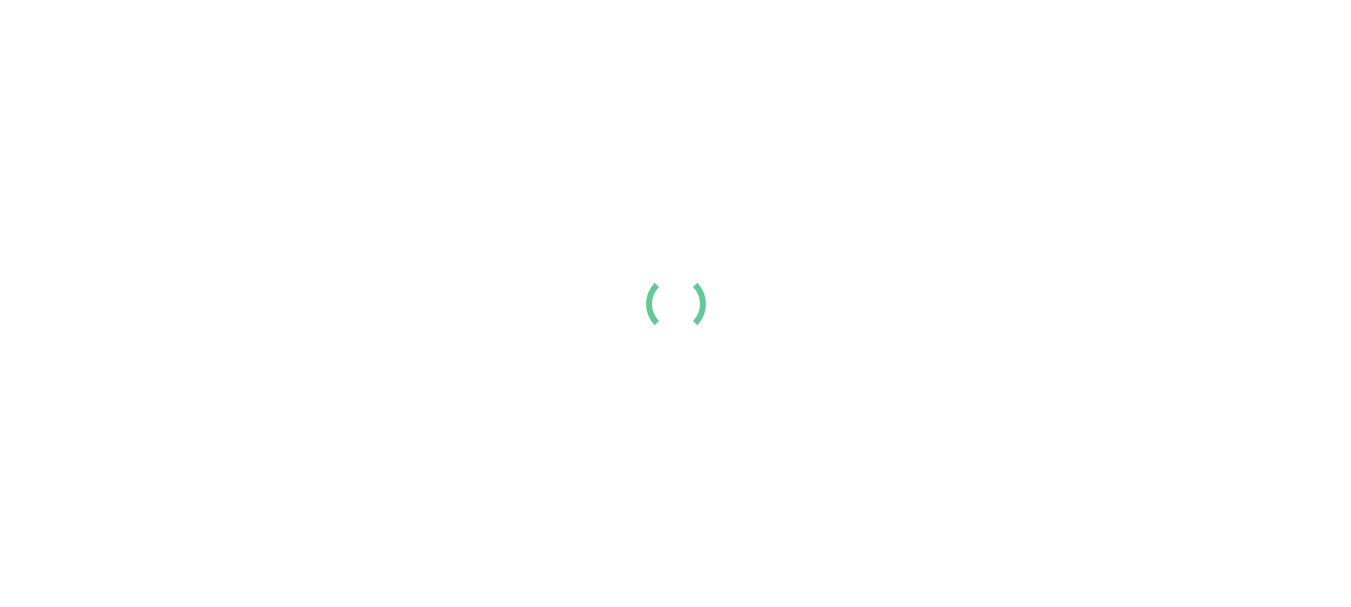 scroll, scrollTop: 0, scrollLeft: 0, axis: both 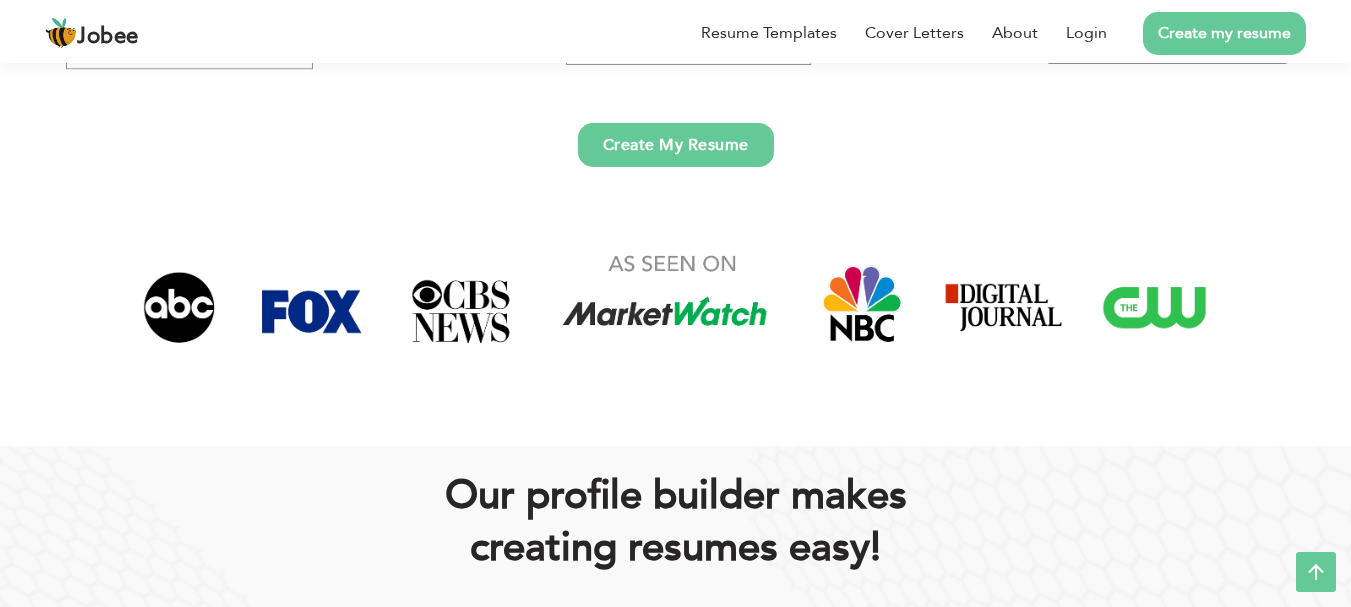 click on "Create My Resume" at bounding box center [676, 145] 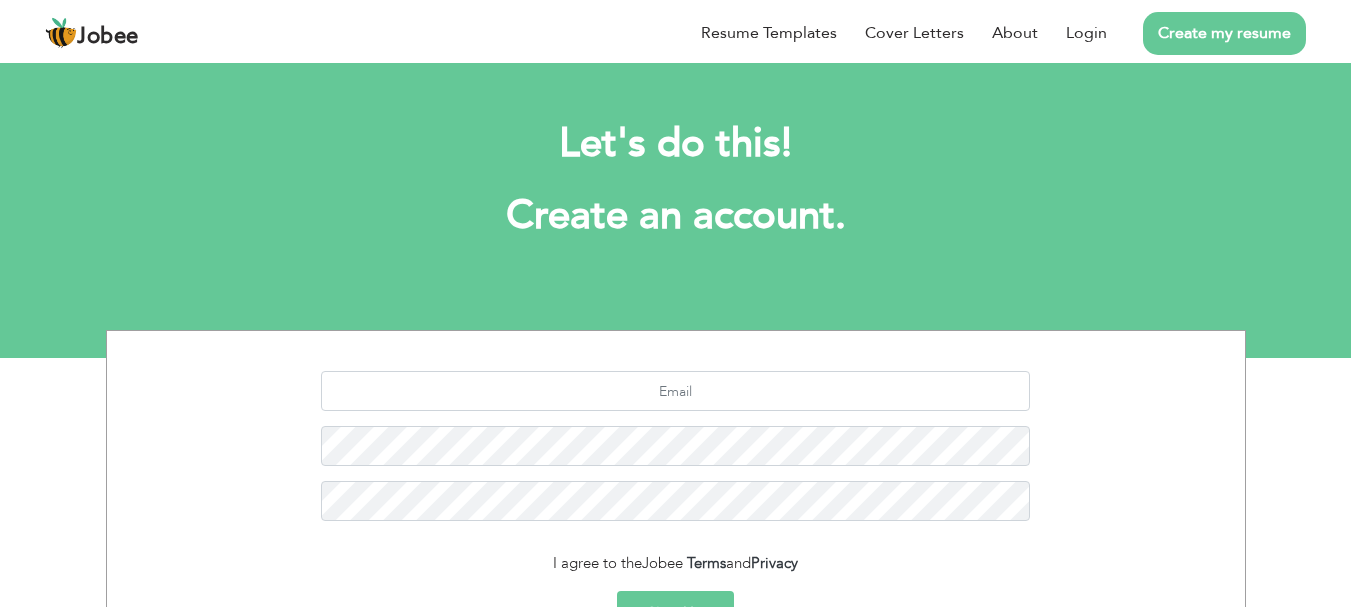 scroll, scrollTop: 0, scrollLeft: 0, axis: both 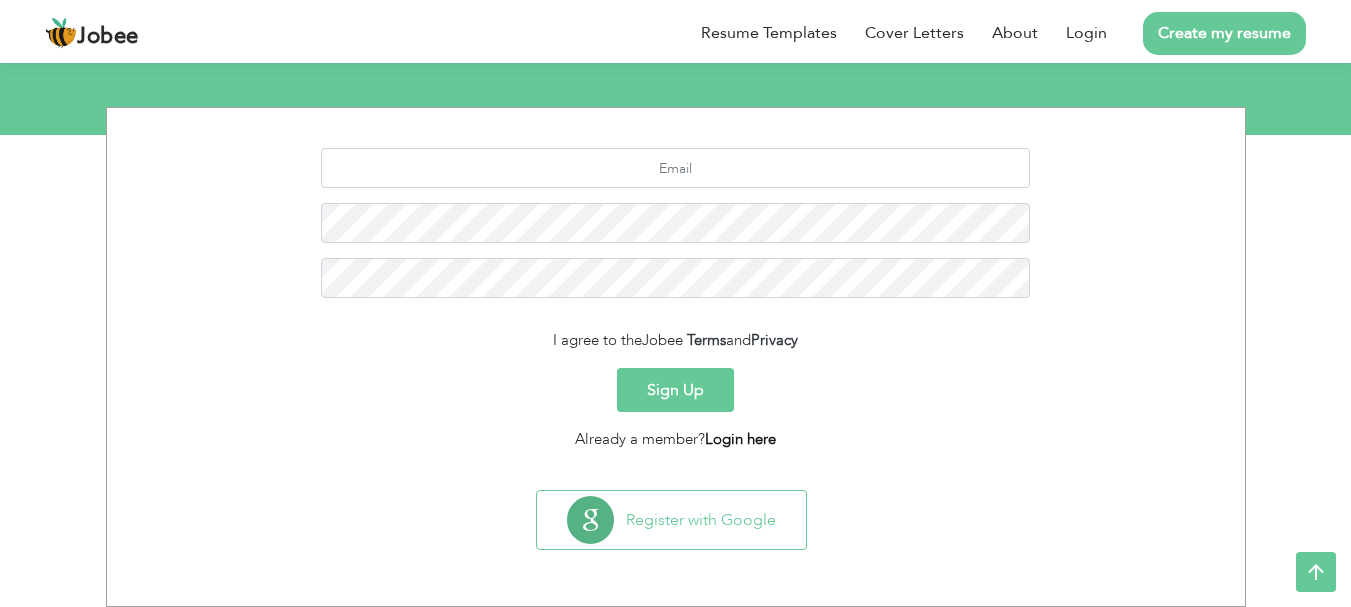 click on "Login here" at bounding box center [740, 439] 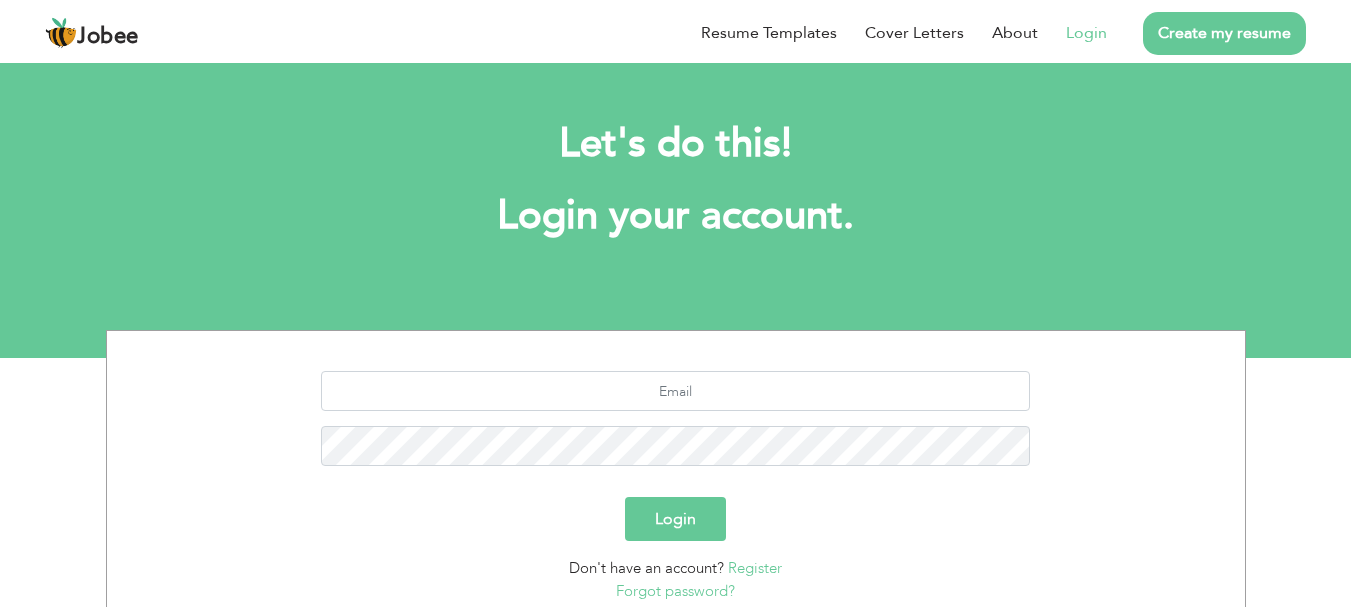 scroll, scrollTop: 0, scrollLeft: 0, axis: both 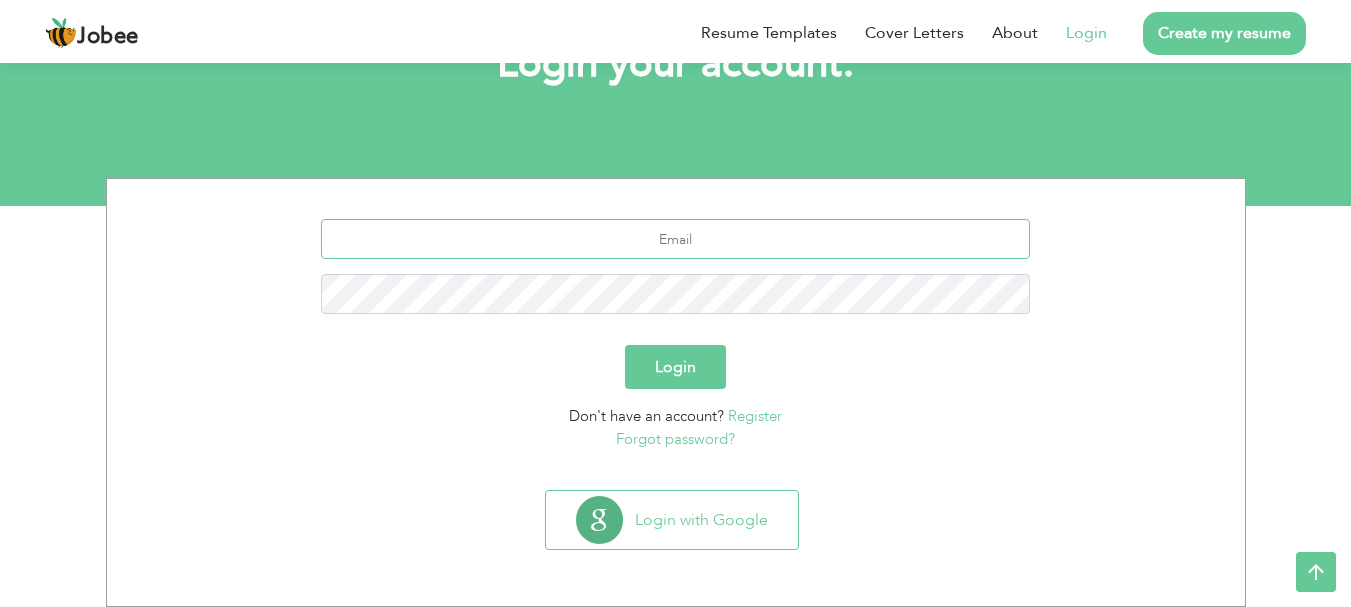 click at bounding box center [675, 239] 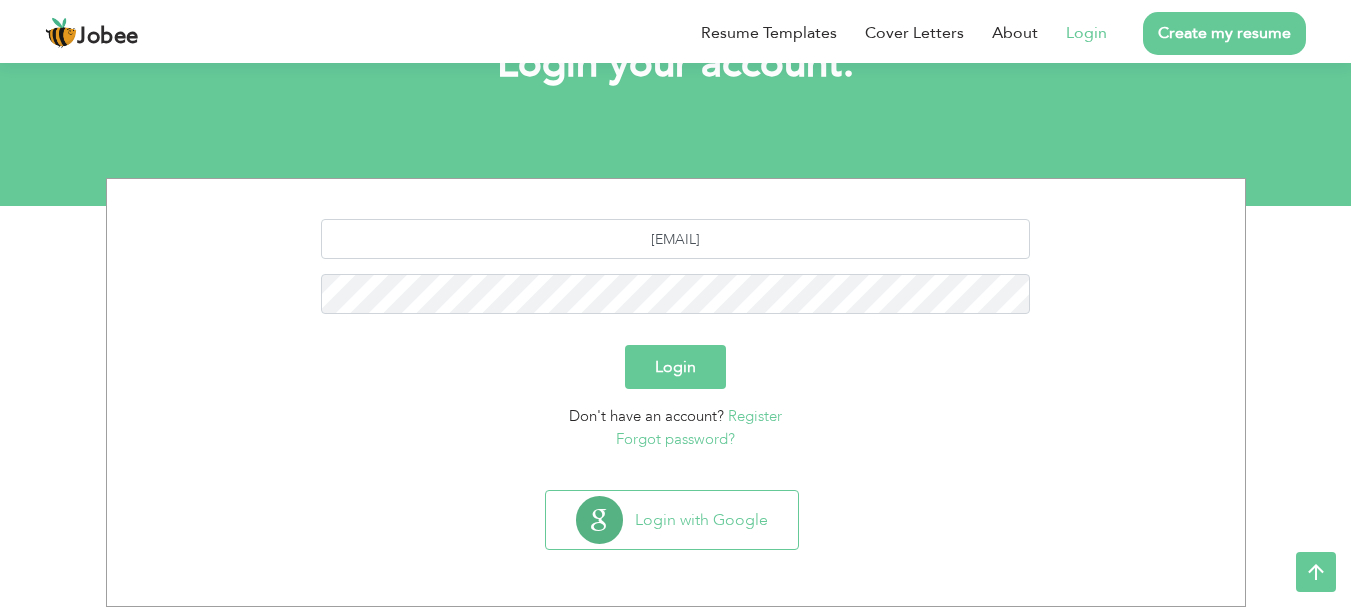 click on "Login" at bounding box center (675, 367) 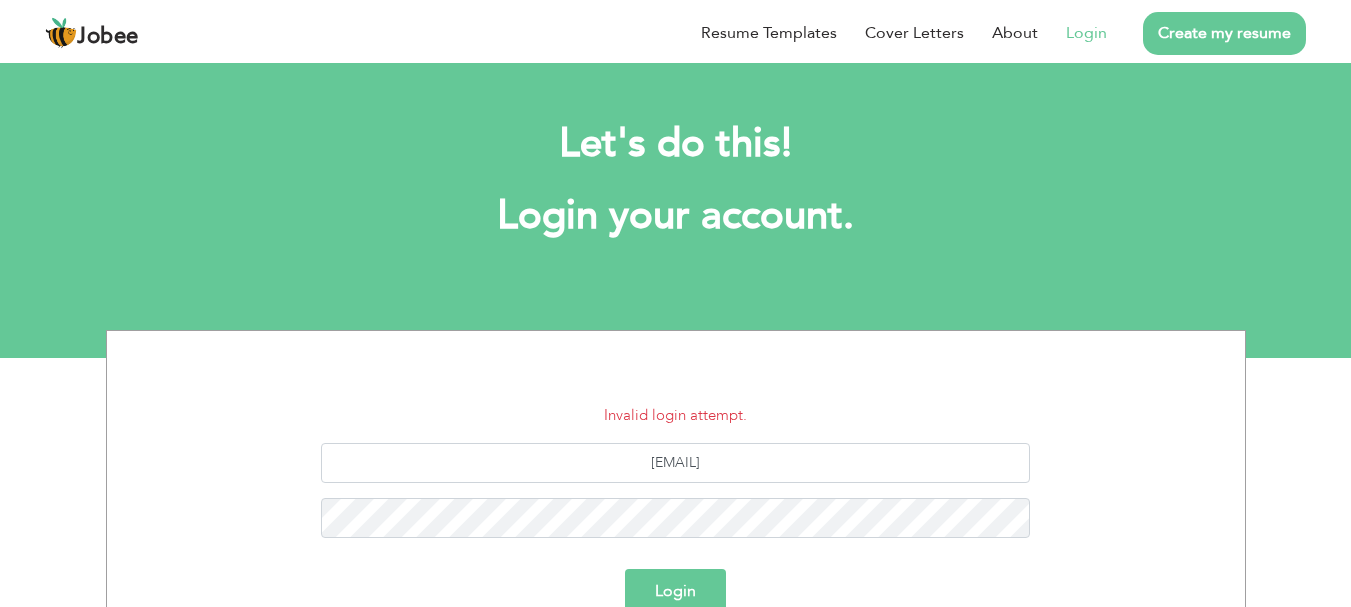 scroll, scrollTop: 0, scrollLeft: 0, axis: both 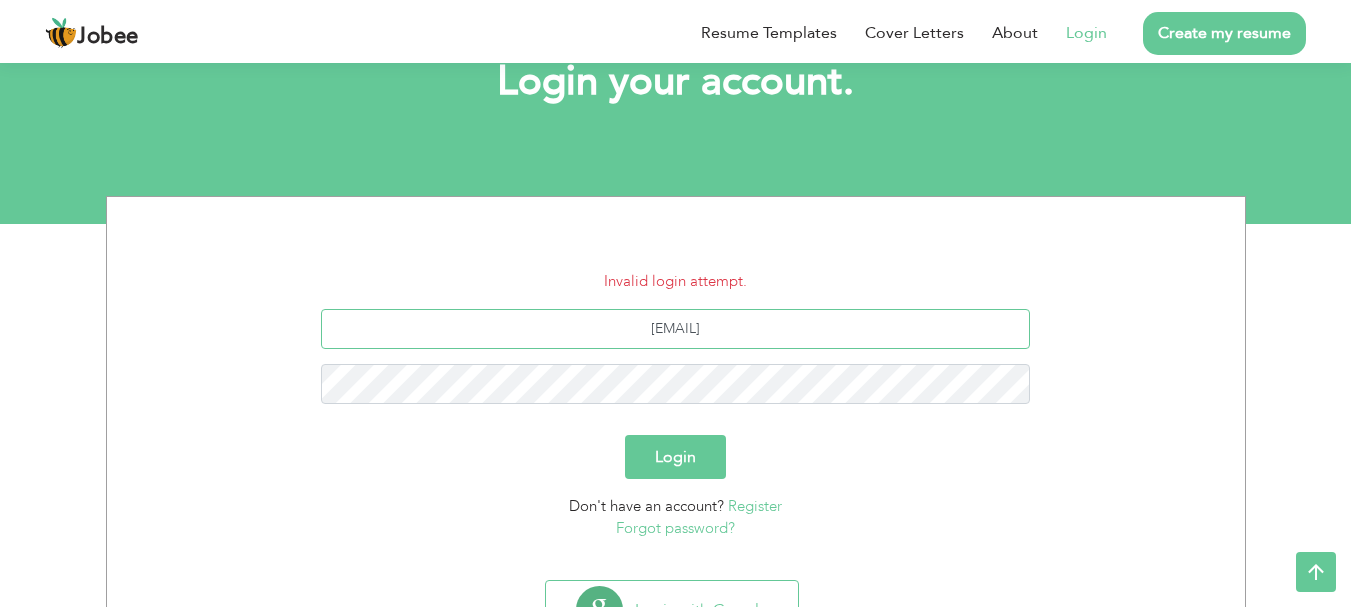 click on "mianahmad93000@gmail.com" at bounding box center [675, 329] 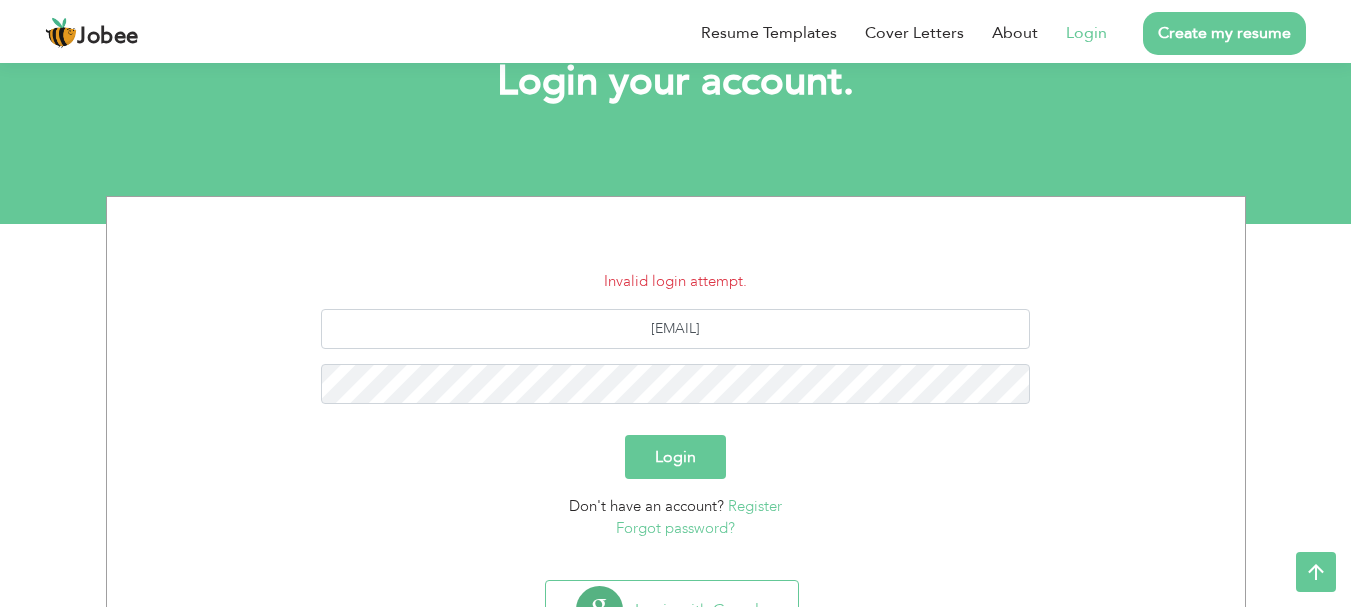 click on "Login" at bounding box center (675, 457) 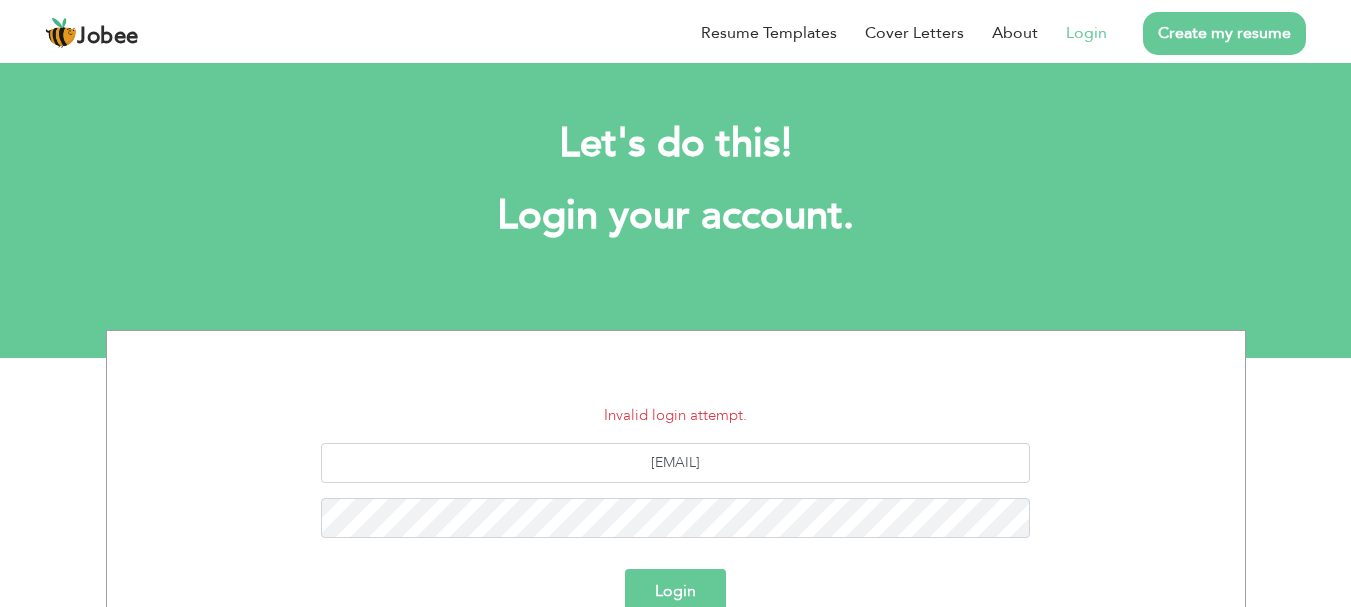 scroll, scrollTop: 0, scrollLeft: 0, axis: both 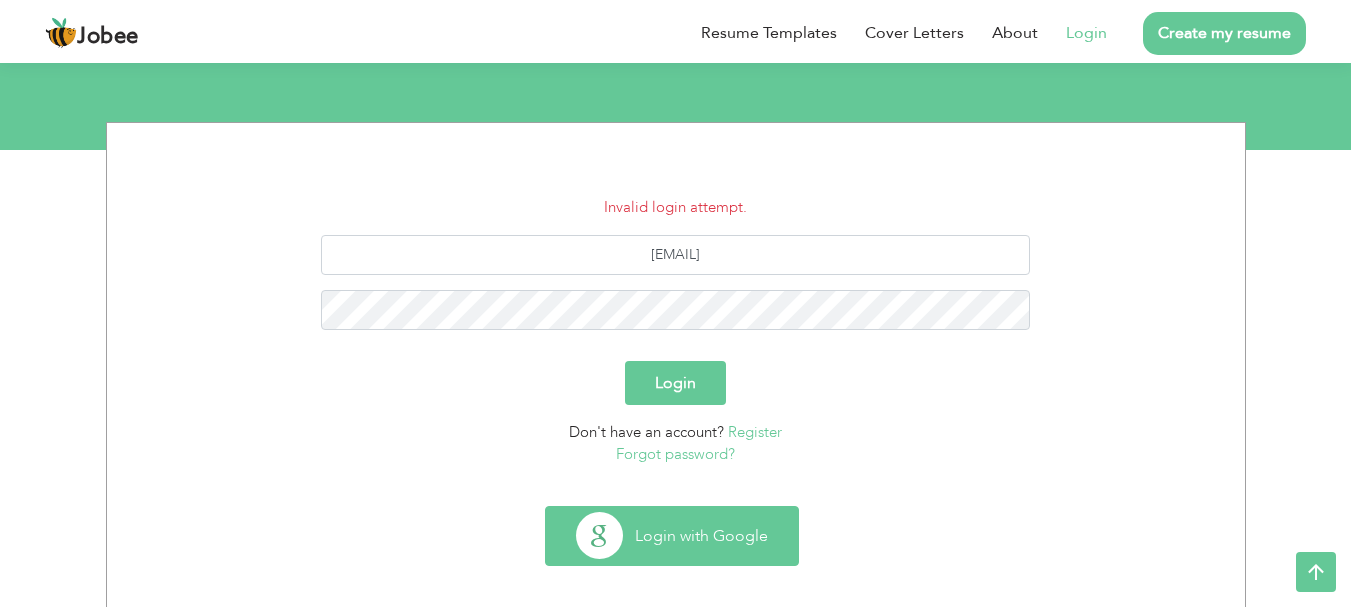 click on "Login with Google" at bounding box center [672, 536] 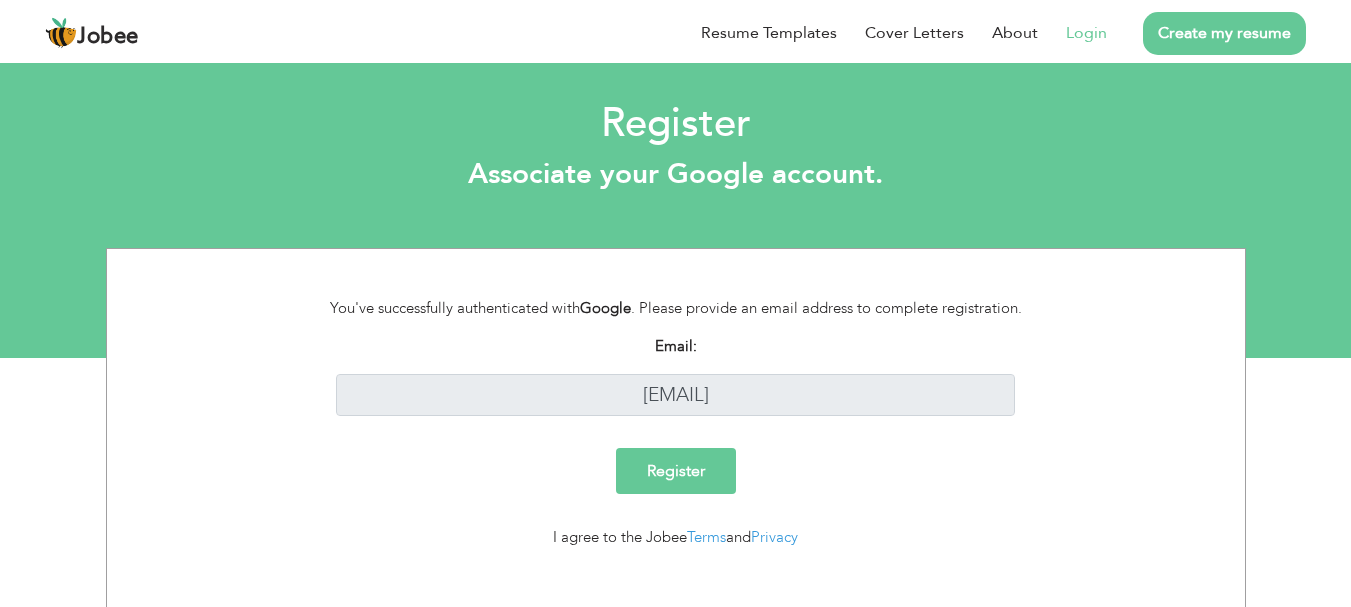 scroll, scrollTop: 0, scrollLeft: 0, axis: both 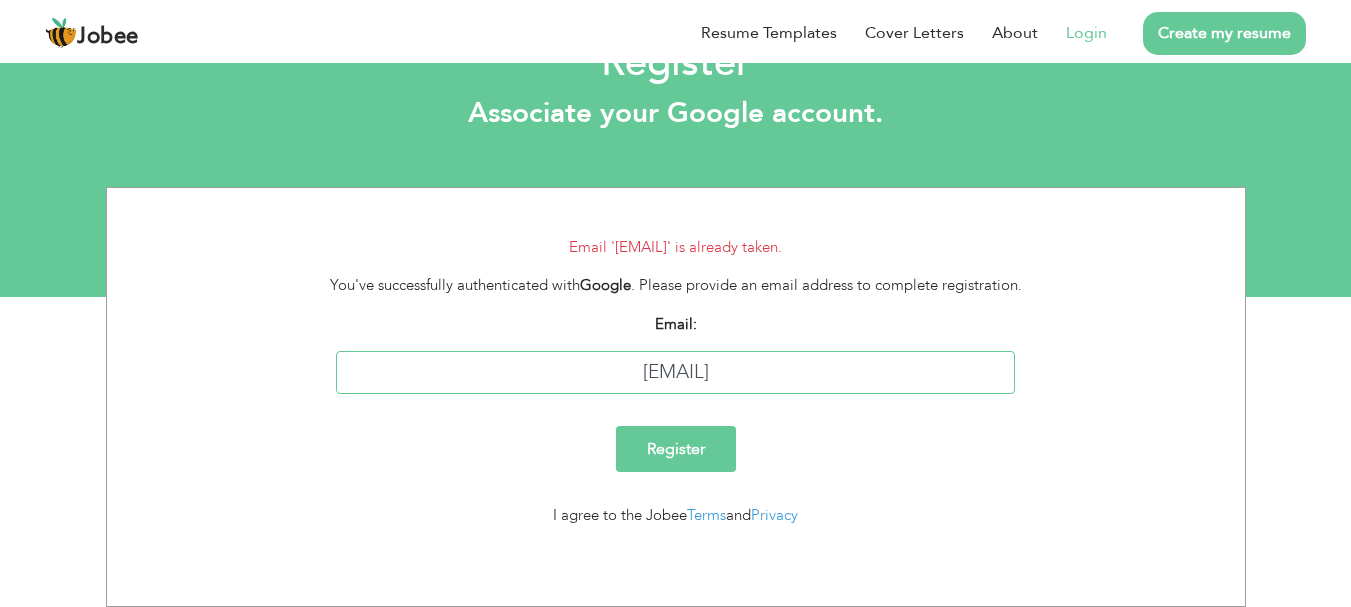 click on "[EMAIL]" at bounding box center (675, 372) 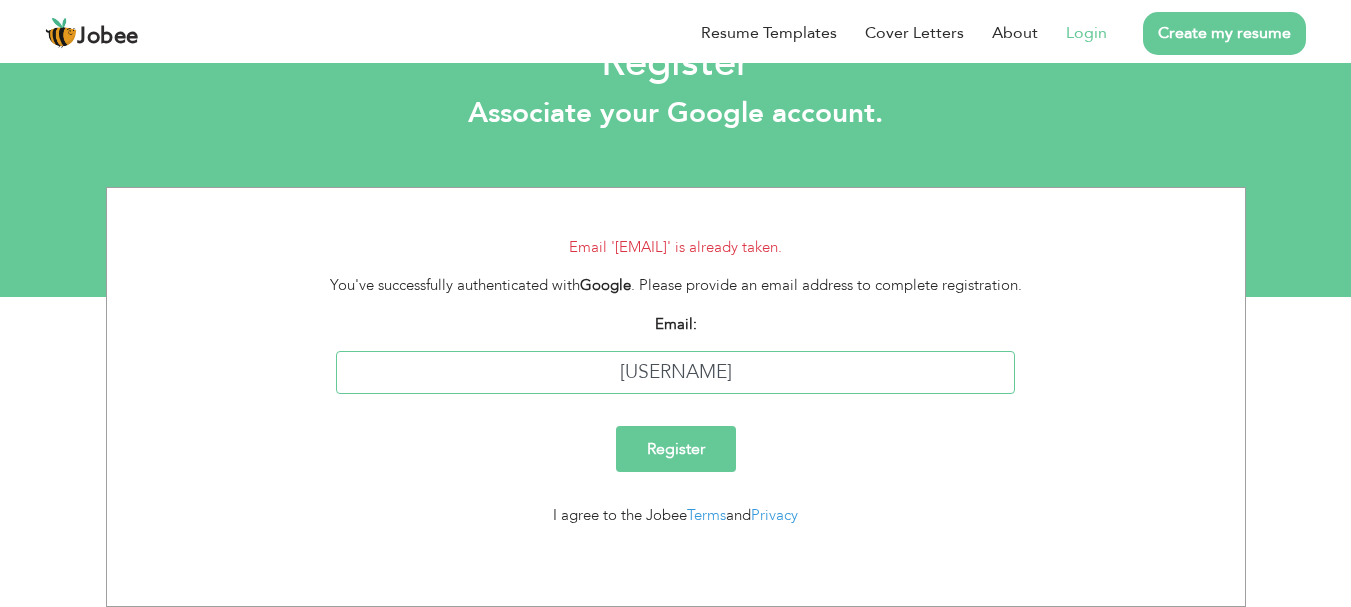 type on "[EMAIL]" 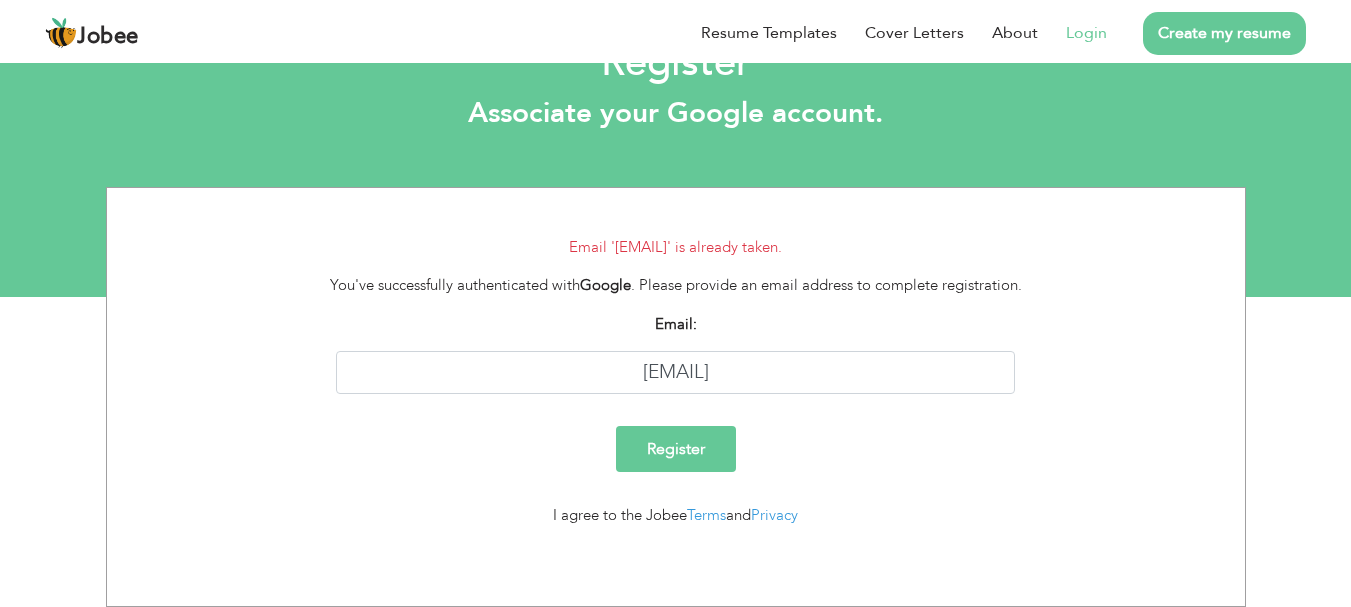 click on "Register" at bounding box center [676, 449] 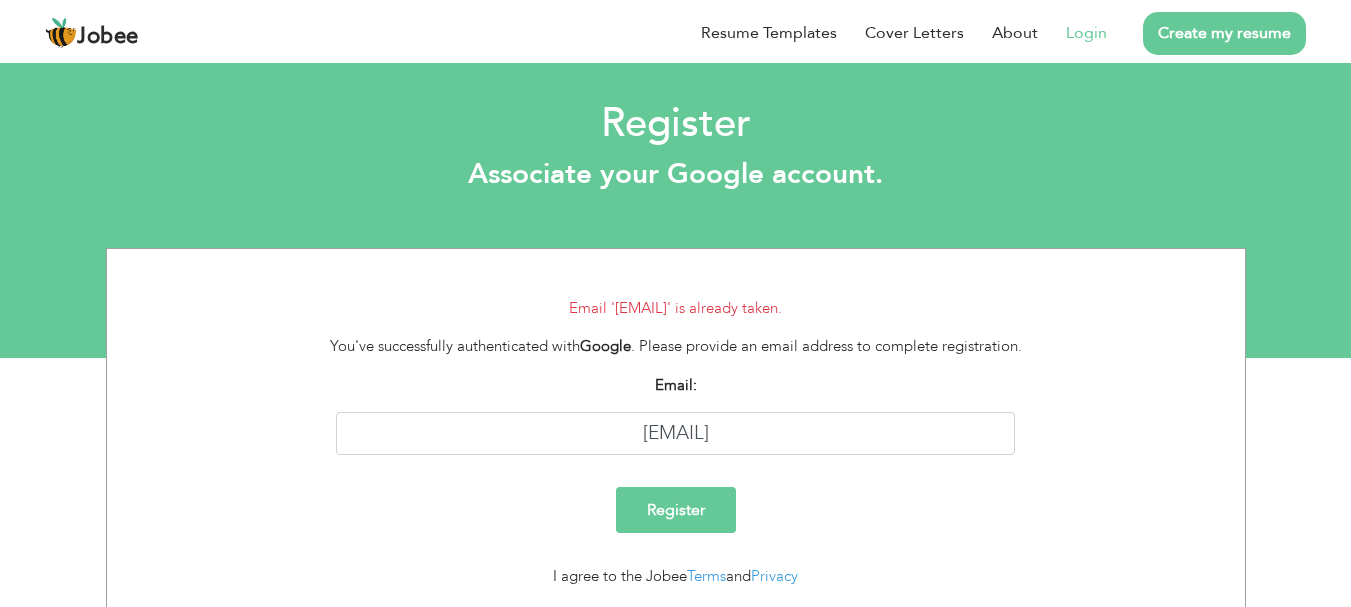scroll, scrollTop: 0, scrollLeft: 0, axis: both 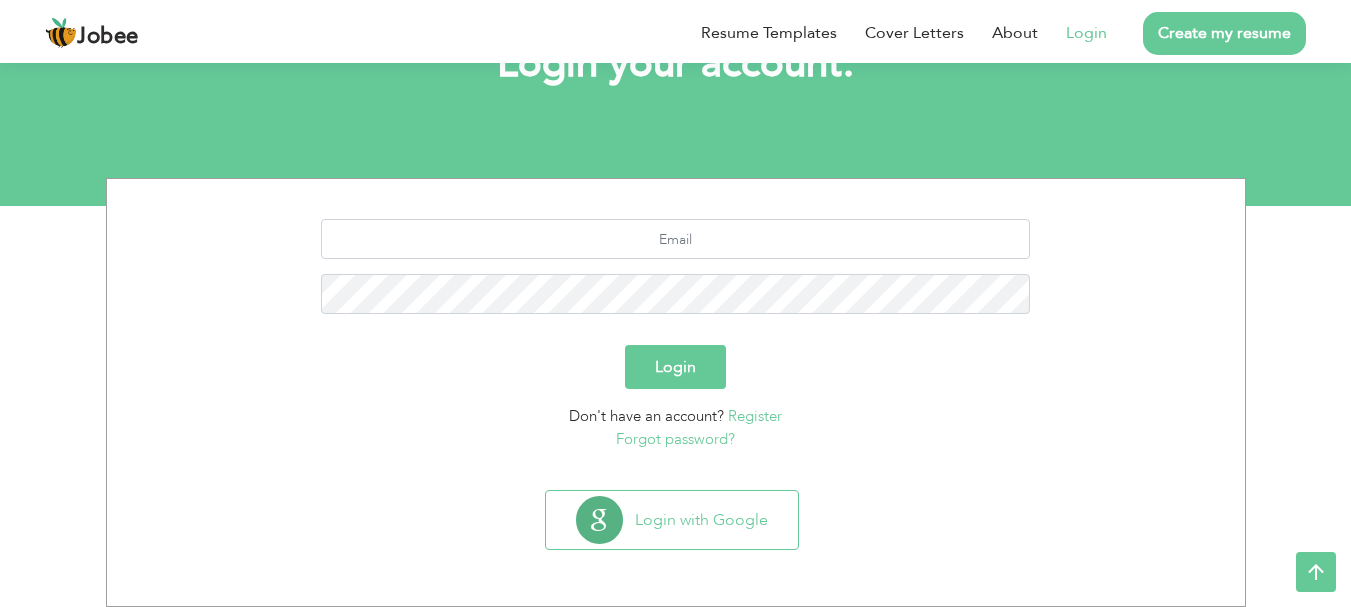 click on "Forgot password?" at bounding box center [675, 439] 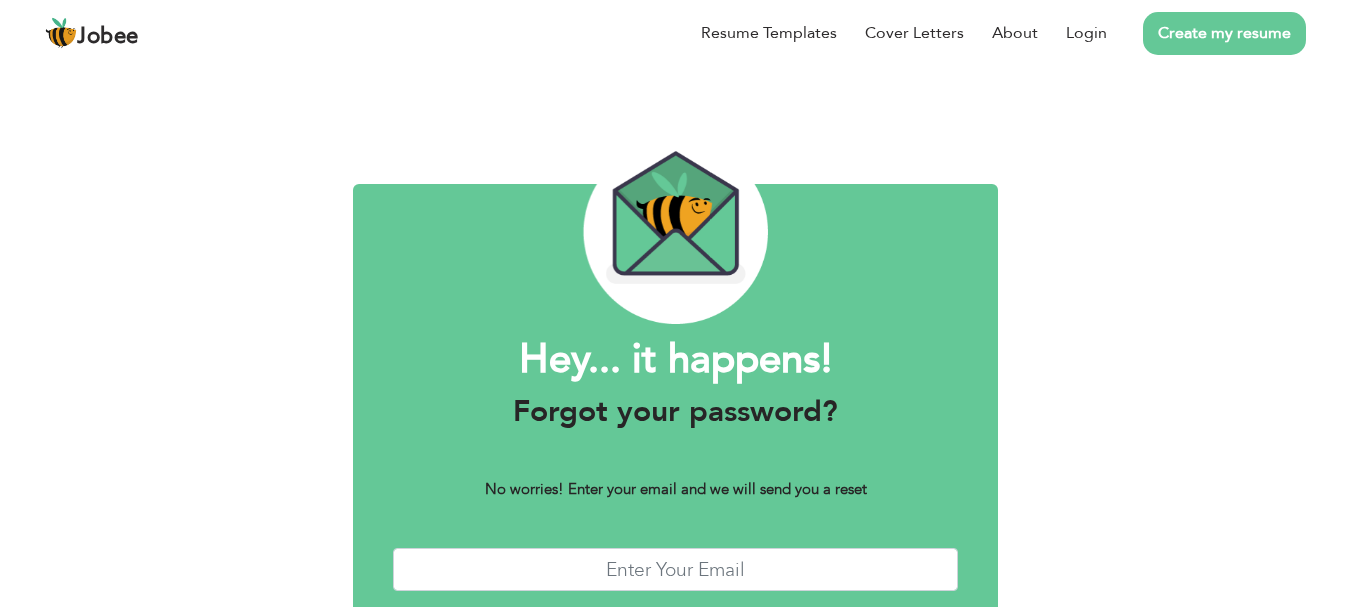scroll, scrollTop: 0, scrollLeft: 0, axis: both 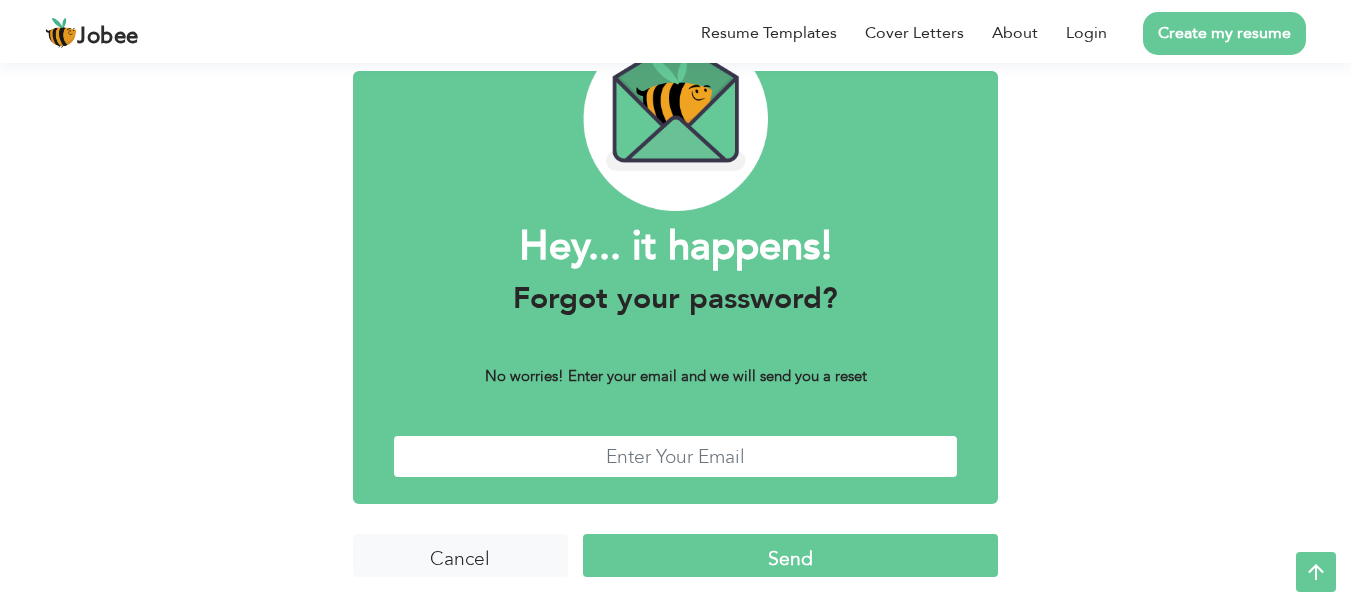 click at bounding box center [676, 456] 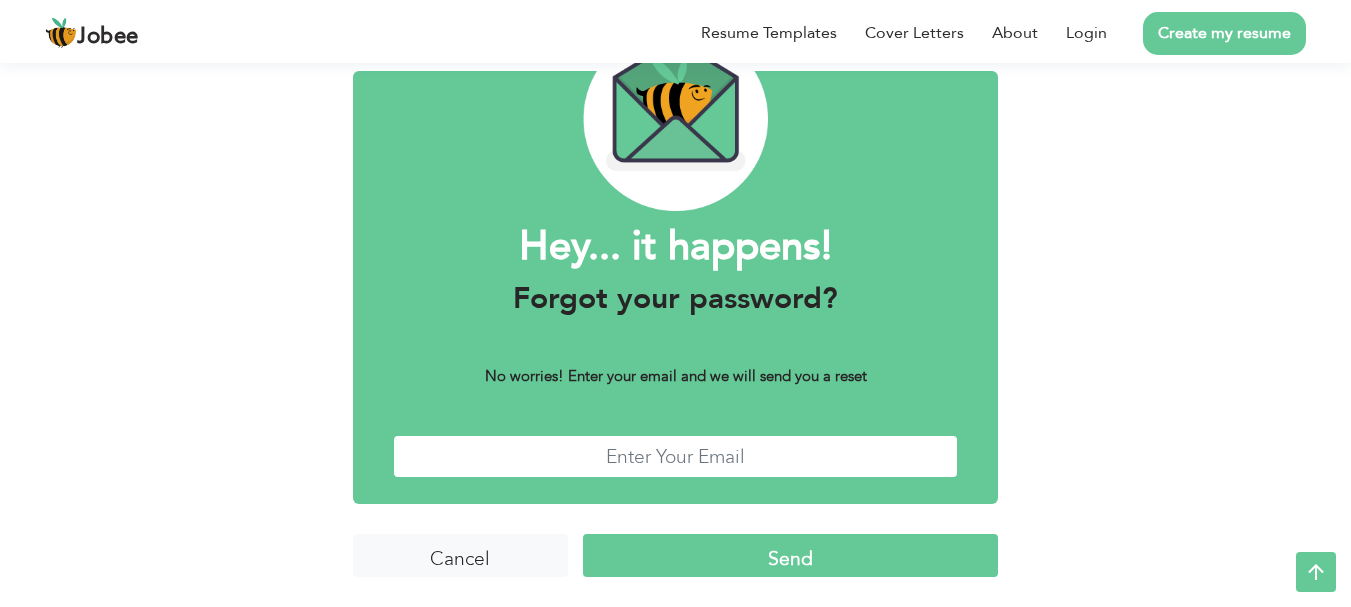 type on "[EMAIL]" 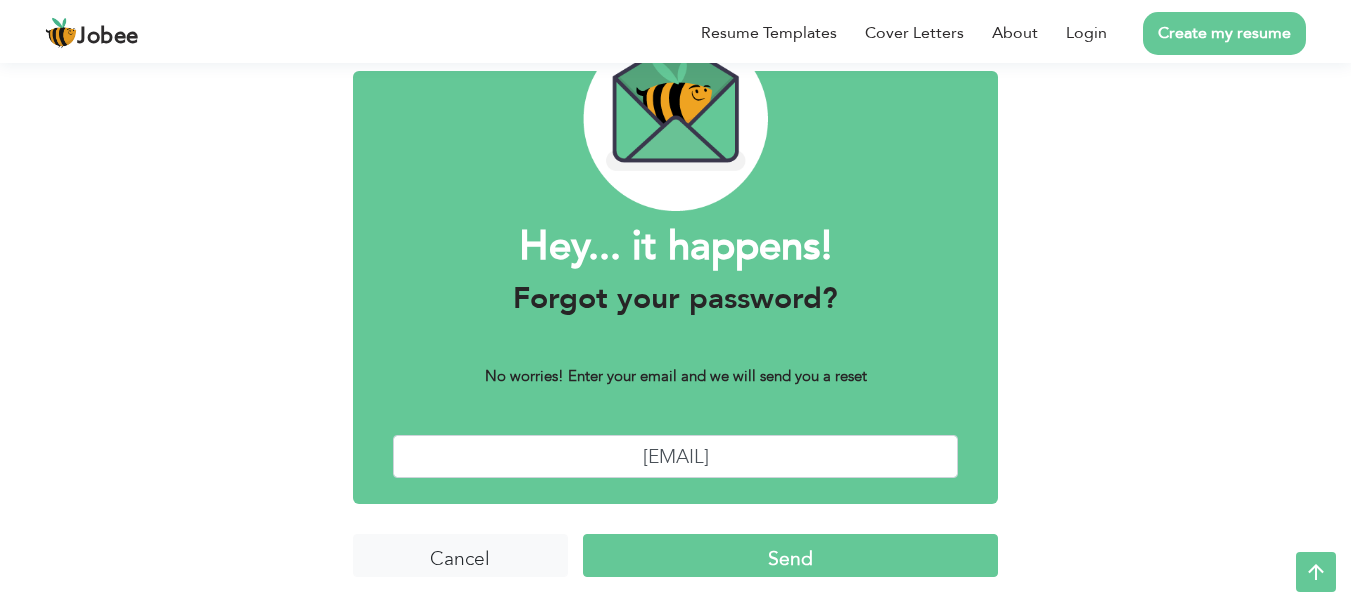 click on "Send" at bounding box center [790, 555] 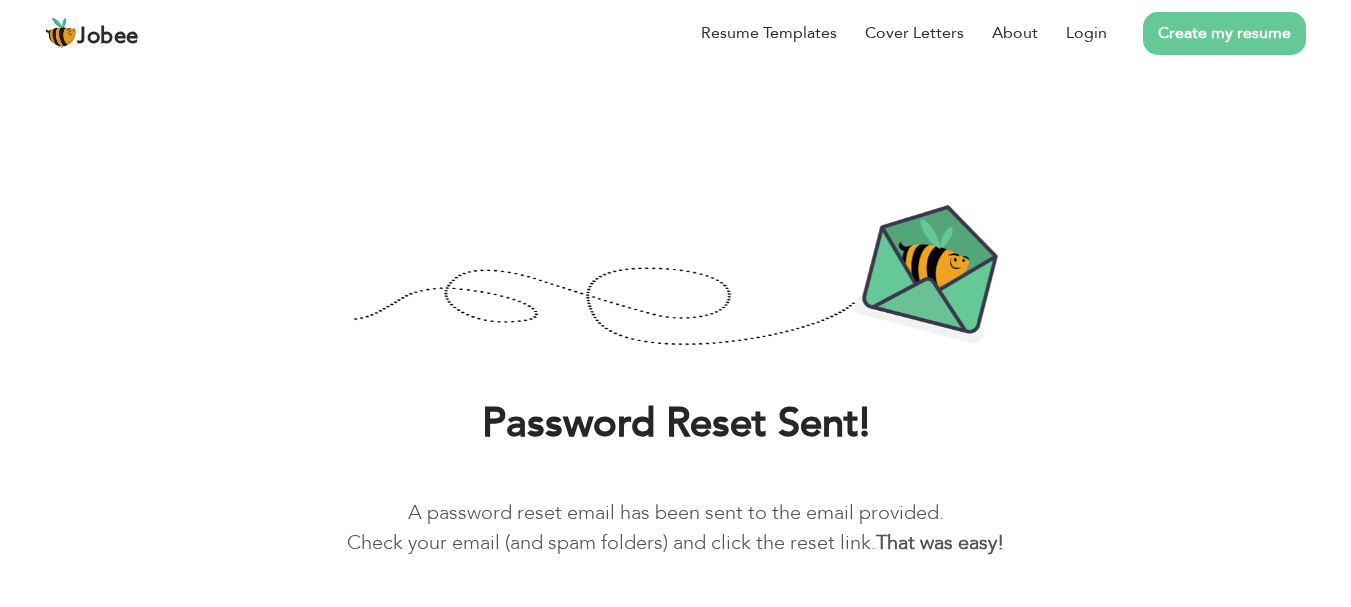 scroll, scrollTop: 0, scrollLeft: 0, axis: both 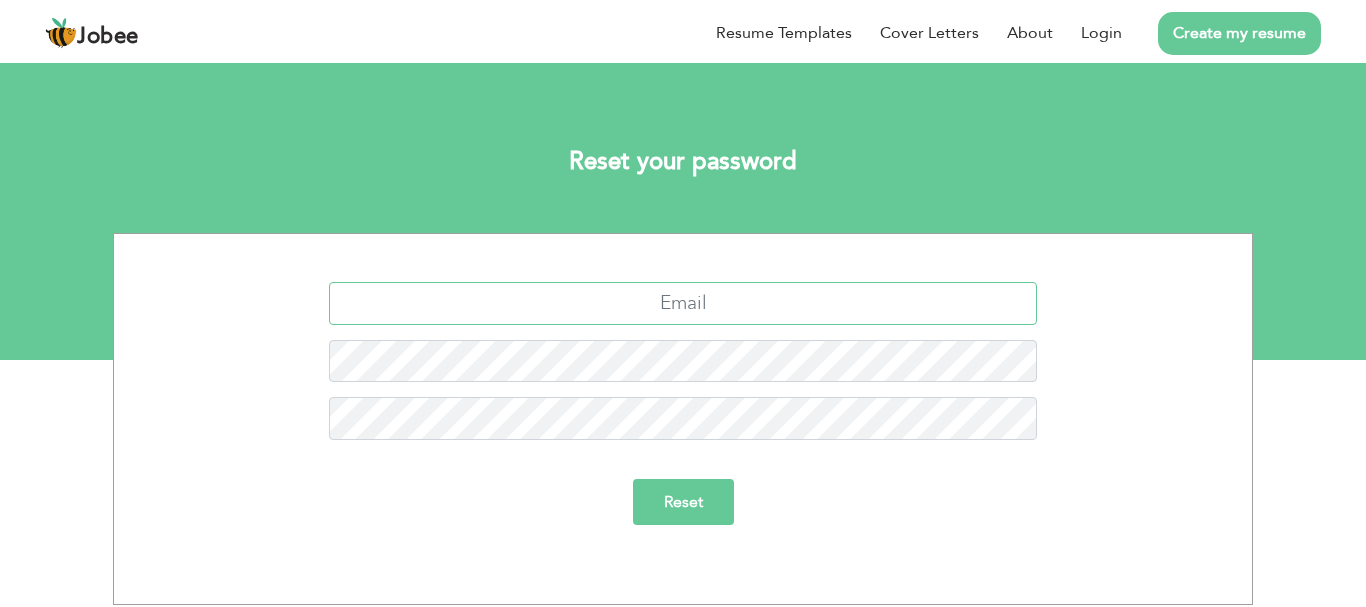 click at bounding box center (683, 303) 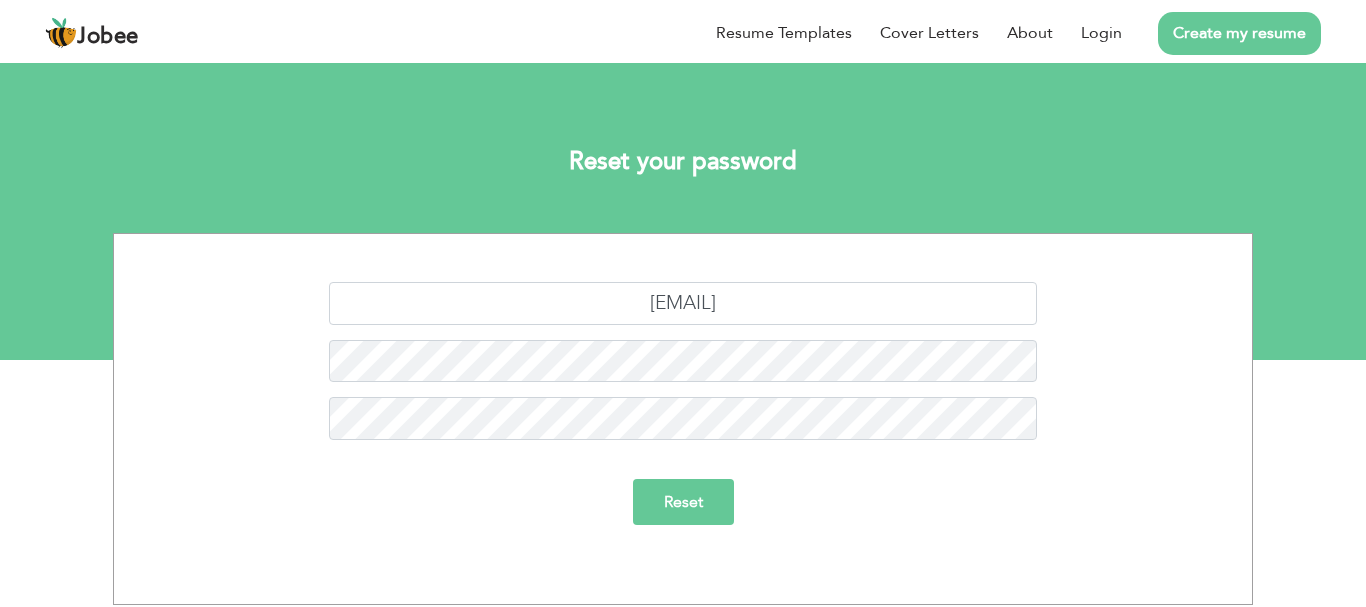 click on "Reset" at bounding box center [683, 502] 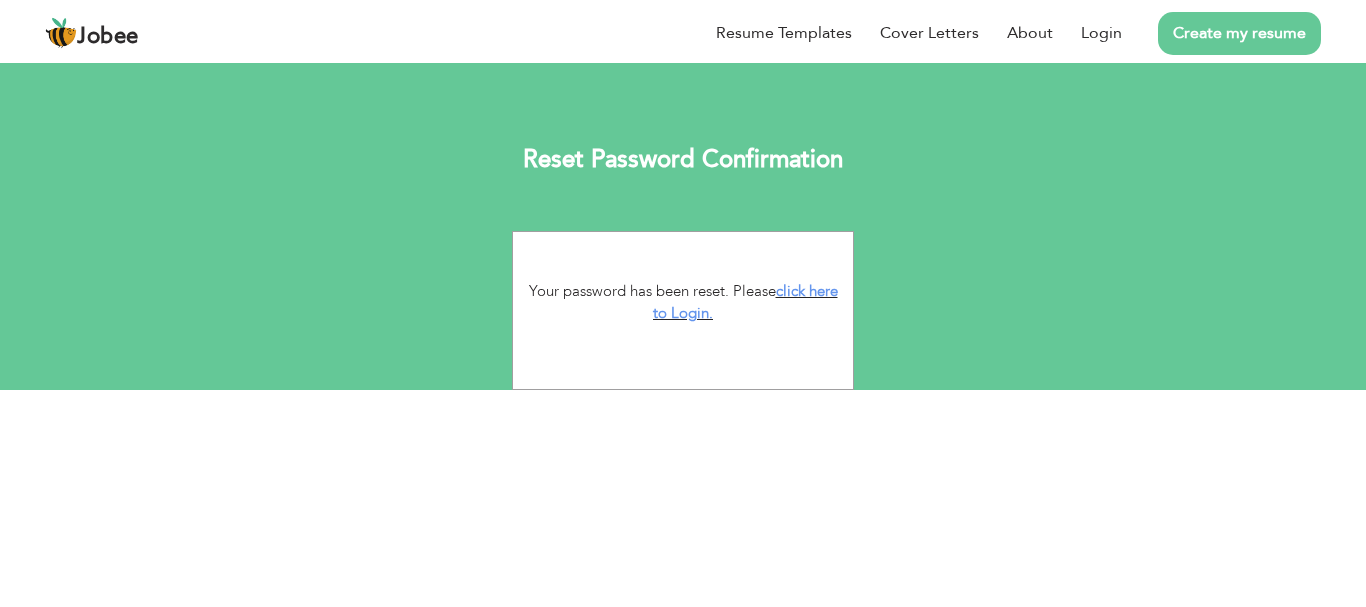 scroll, scrollTop: 0, scrollLeft: 0, axis: both 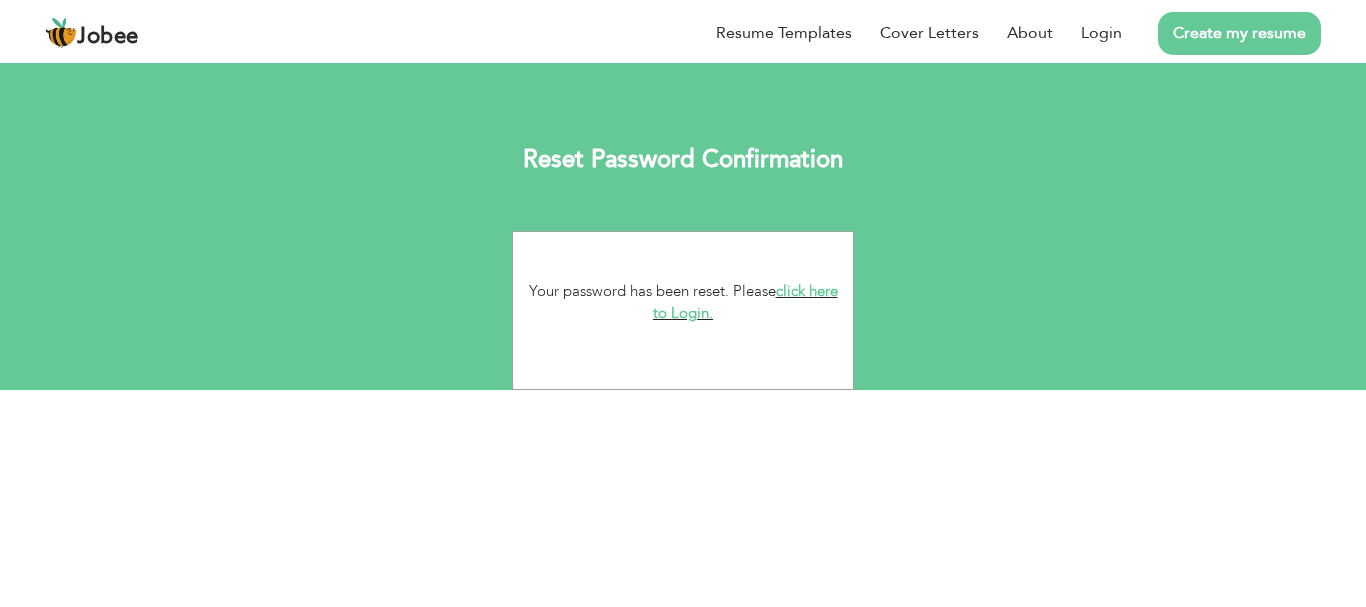 click on "click here to Login." at bounding box center [745, 302] 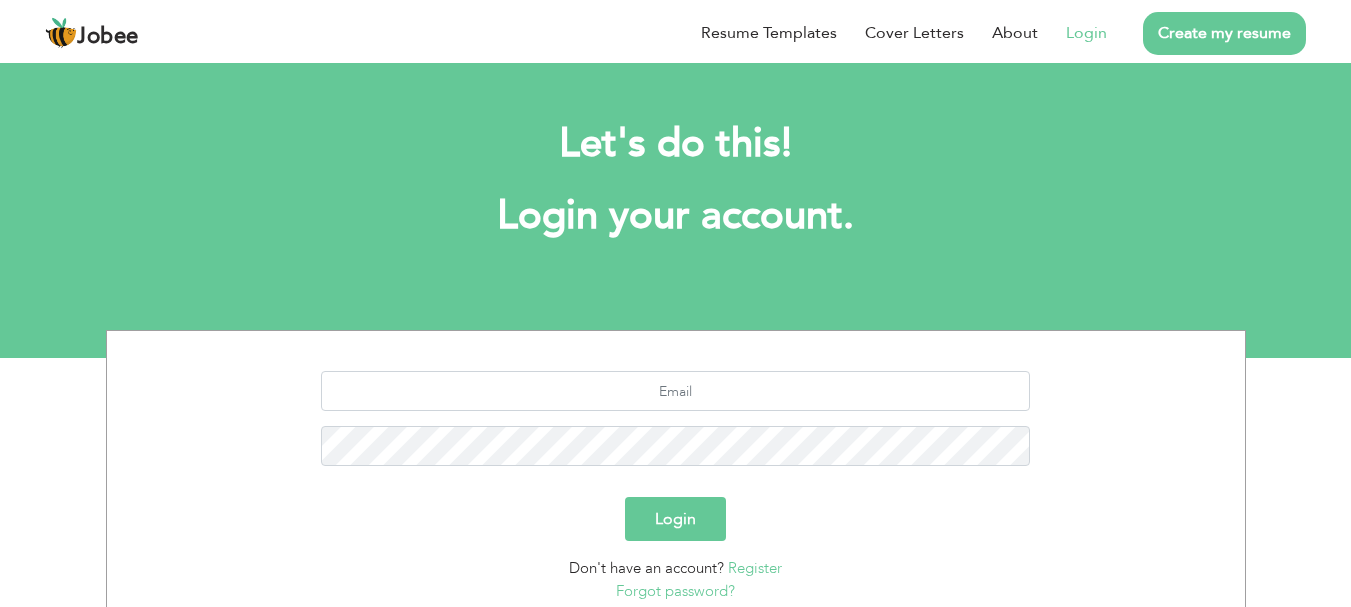 scroll, scrollTop: 0, scrollLeft: 0, axis: both 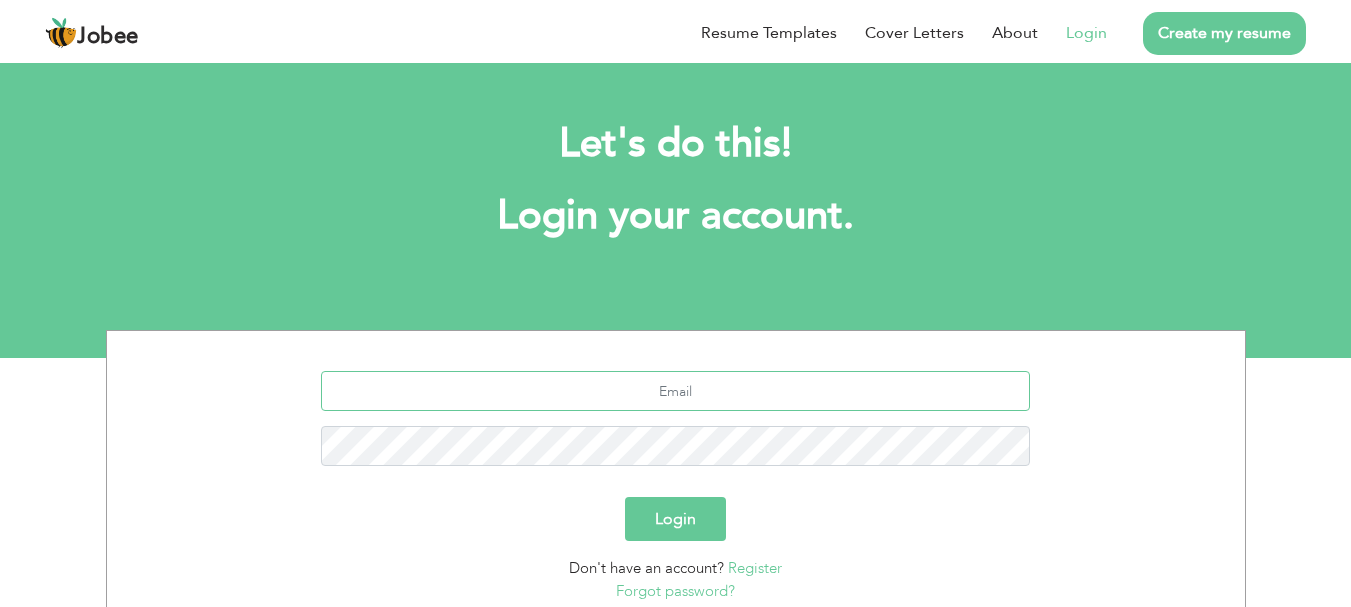 click at bounding box center [675, 391] 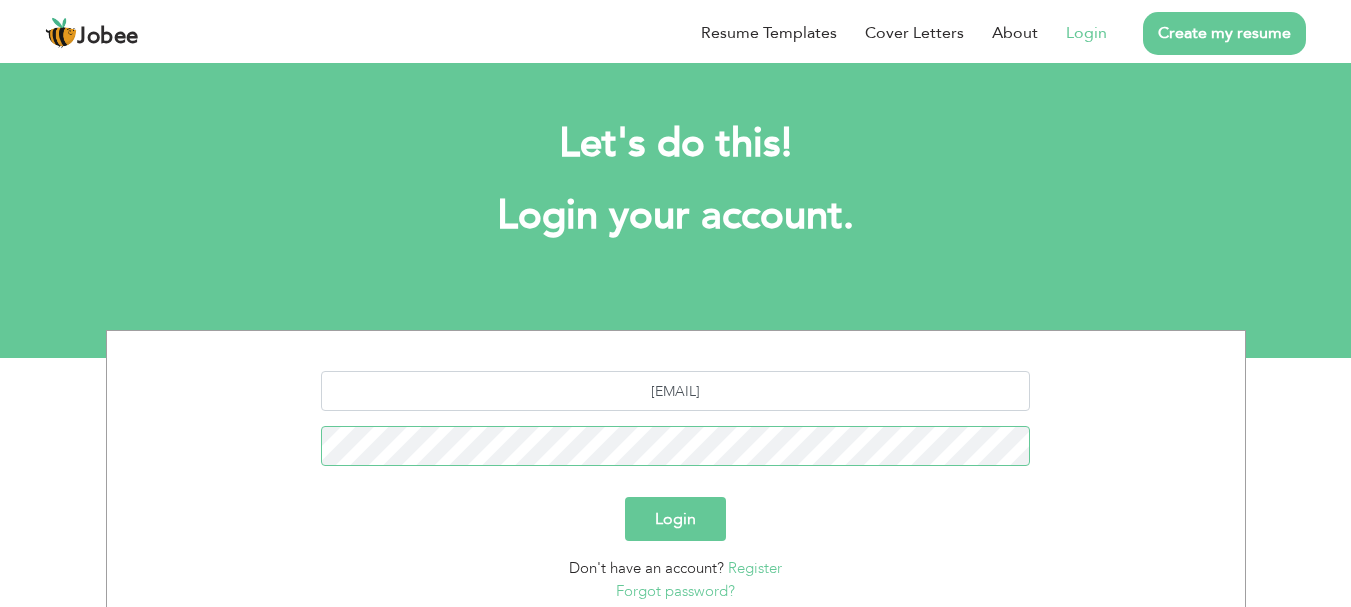 click on "Login" at bounding box center (675, 519) 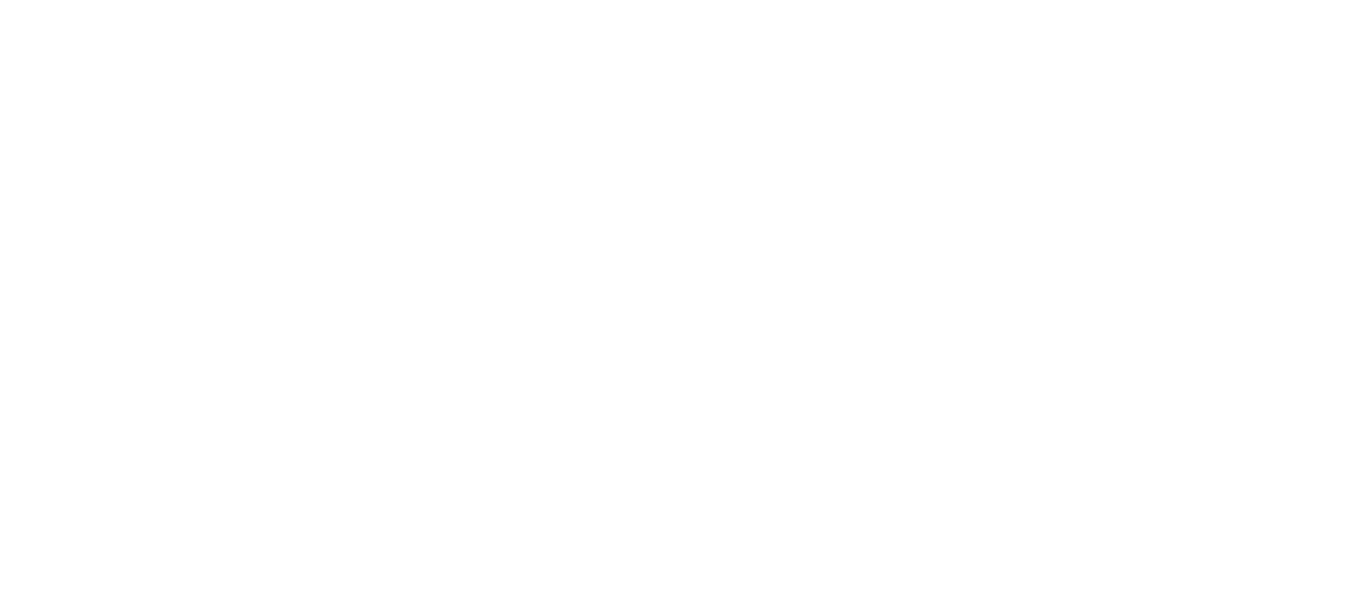scroll, scrollTop: 0, scrollLeft: 0, axis: both 